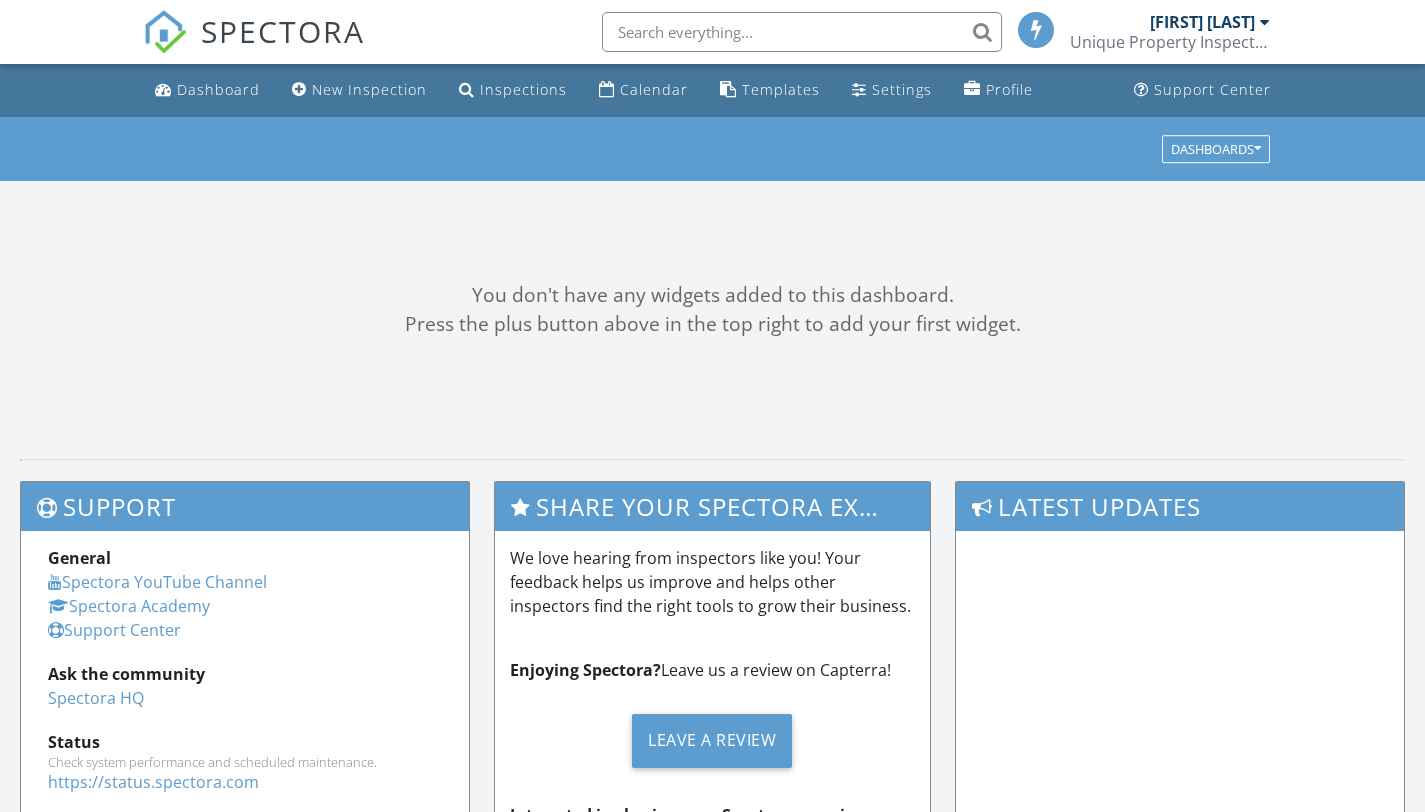 scroll, scrollTop: 0, scrollLeft: 0, axis: both 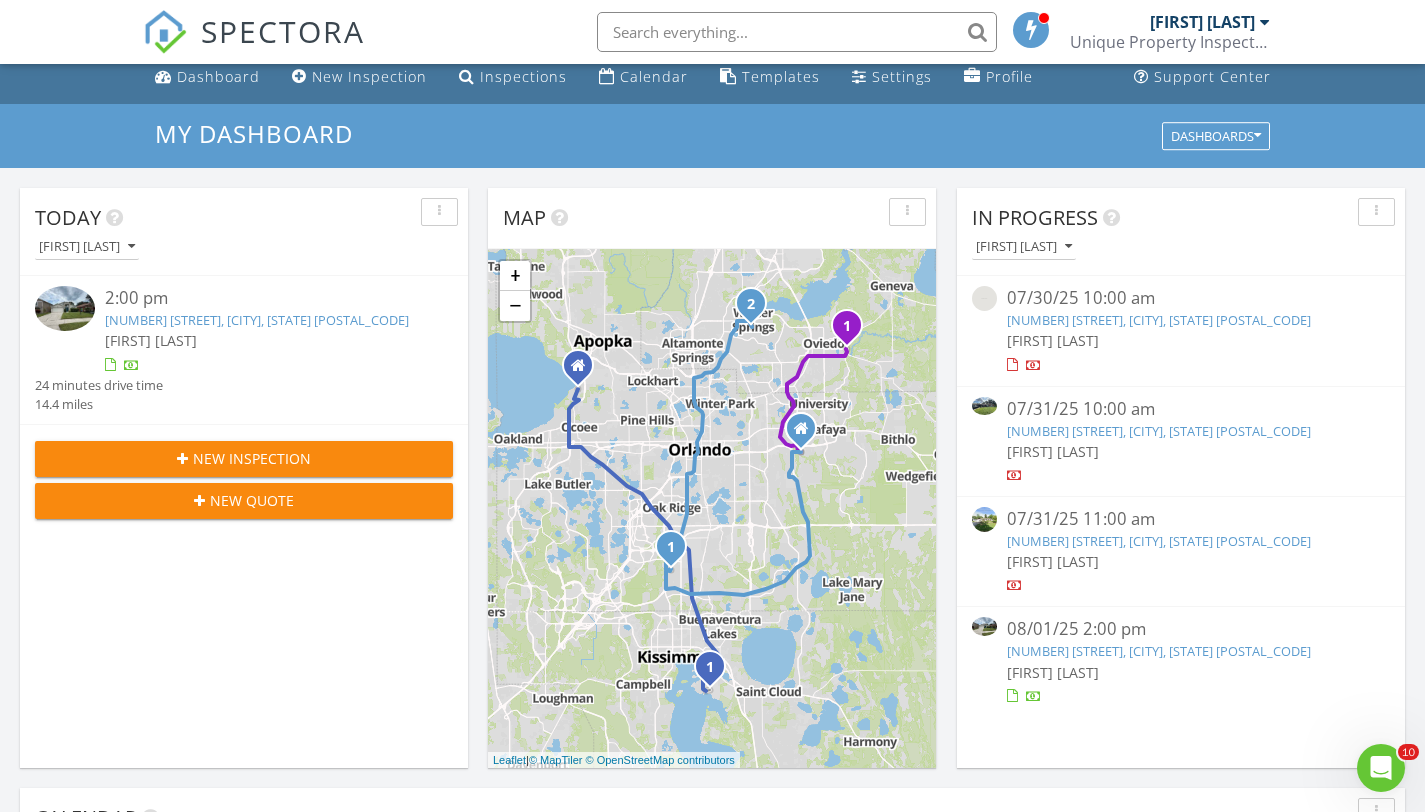 click on "[FIRST] [LAST]" at bounding box center [1181, 672] 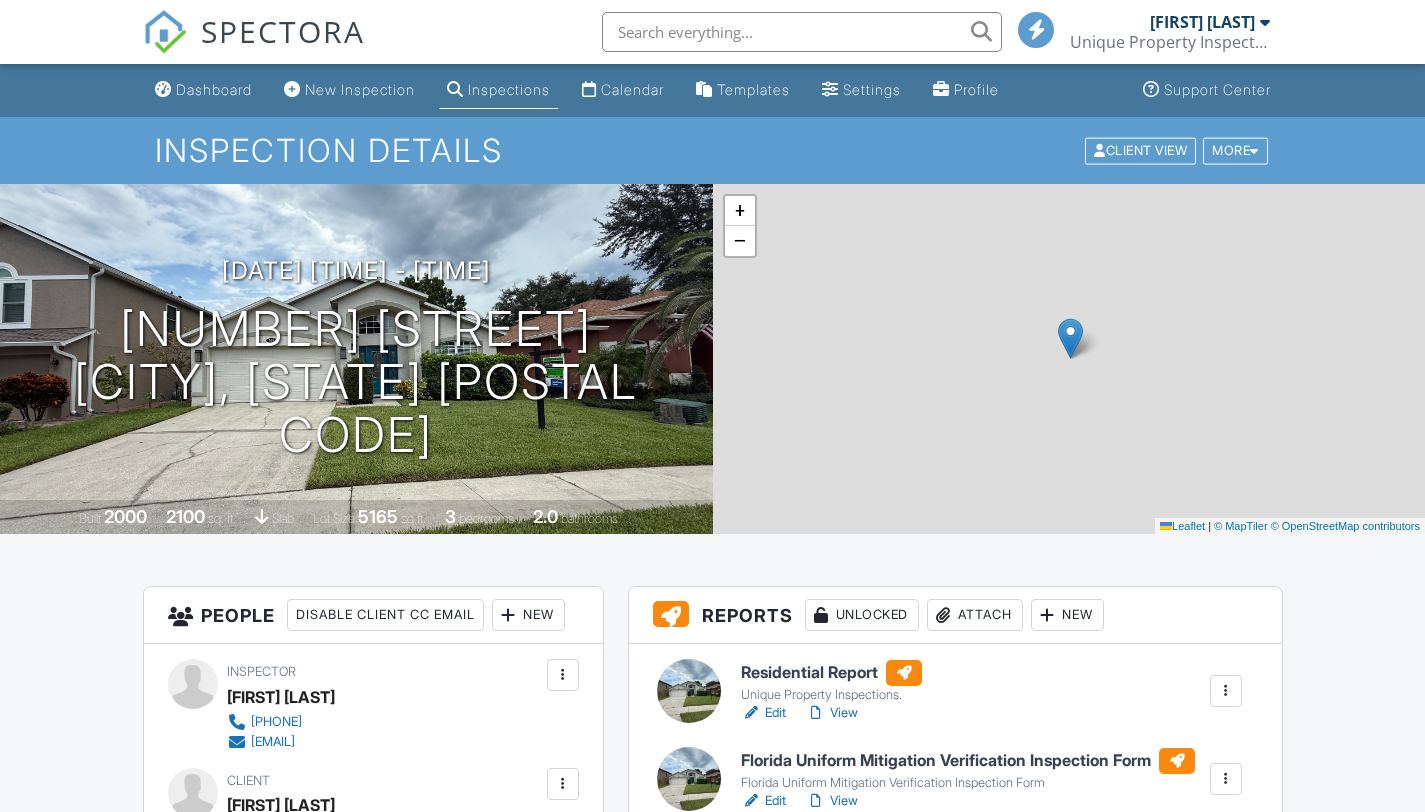 scroll, scrollTop: 0, scrollLeft: 0, axis: both 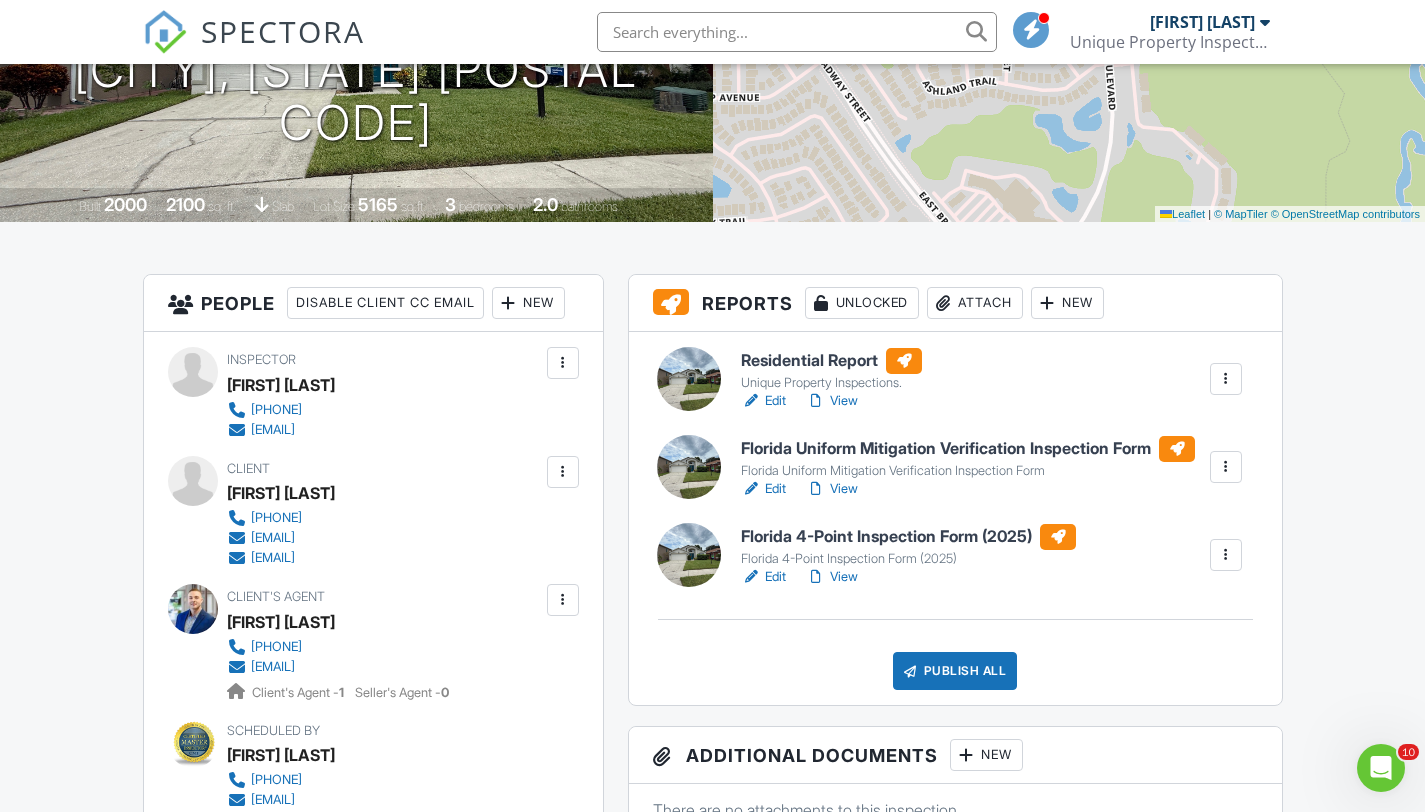 click on "Edit" at bounding box center (763, 489) 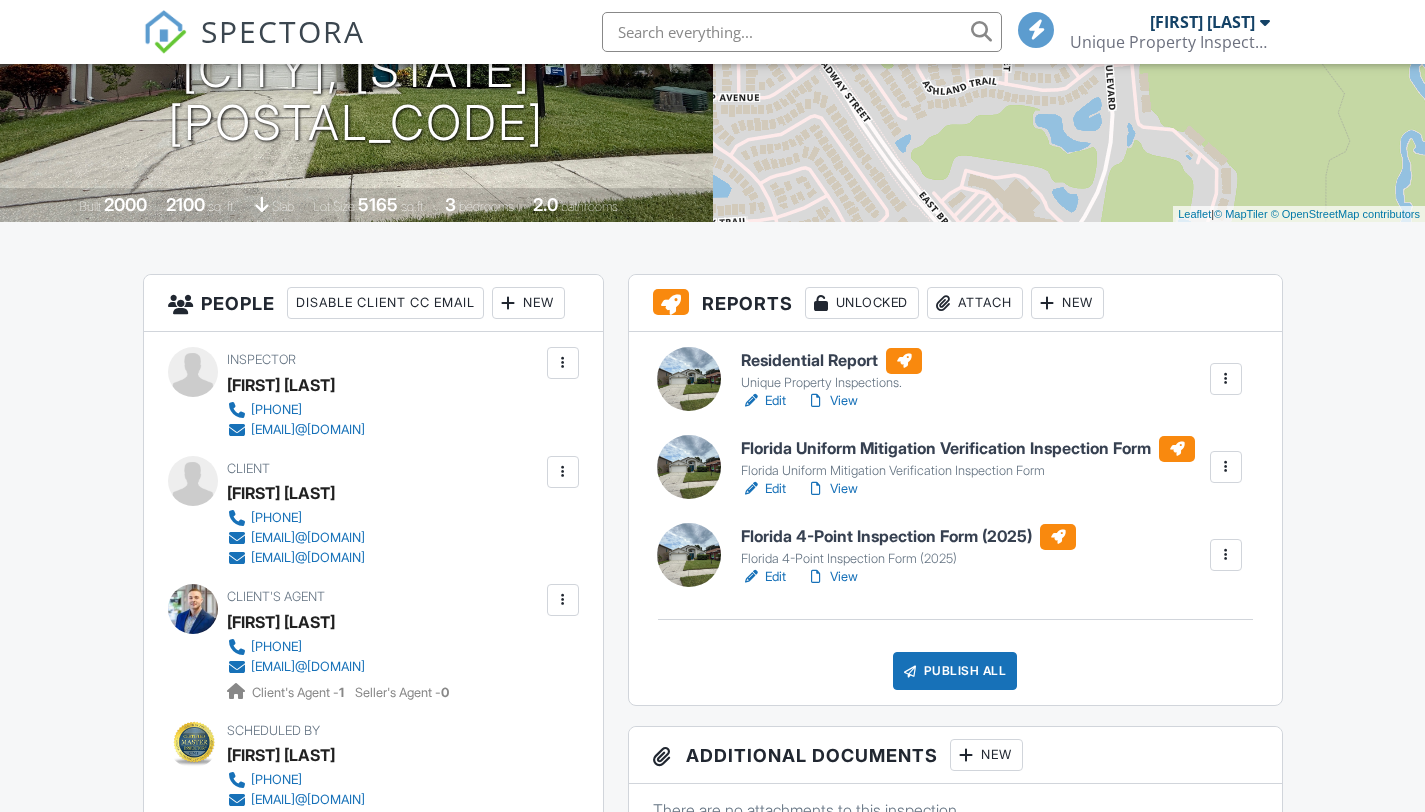 scroll, scrollTop: 312, scrollLeft: 0, axis: vertical 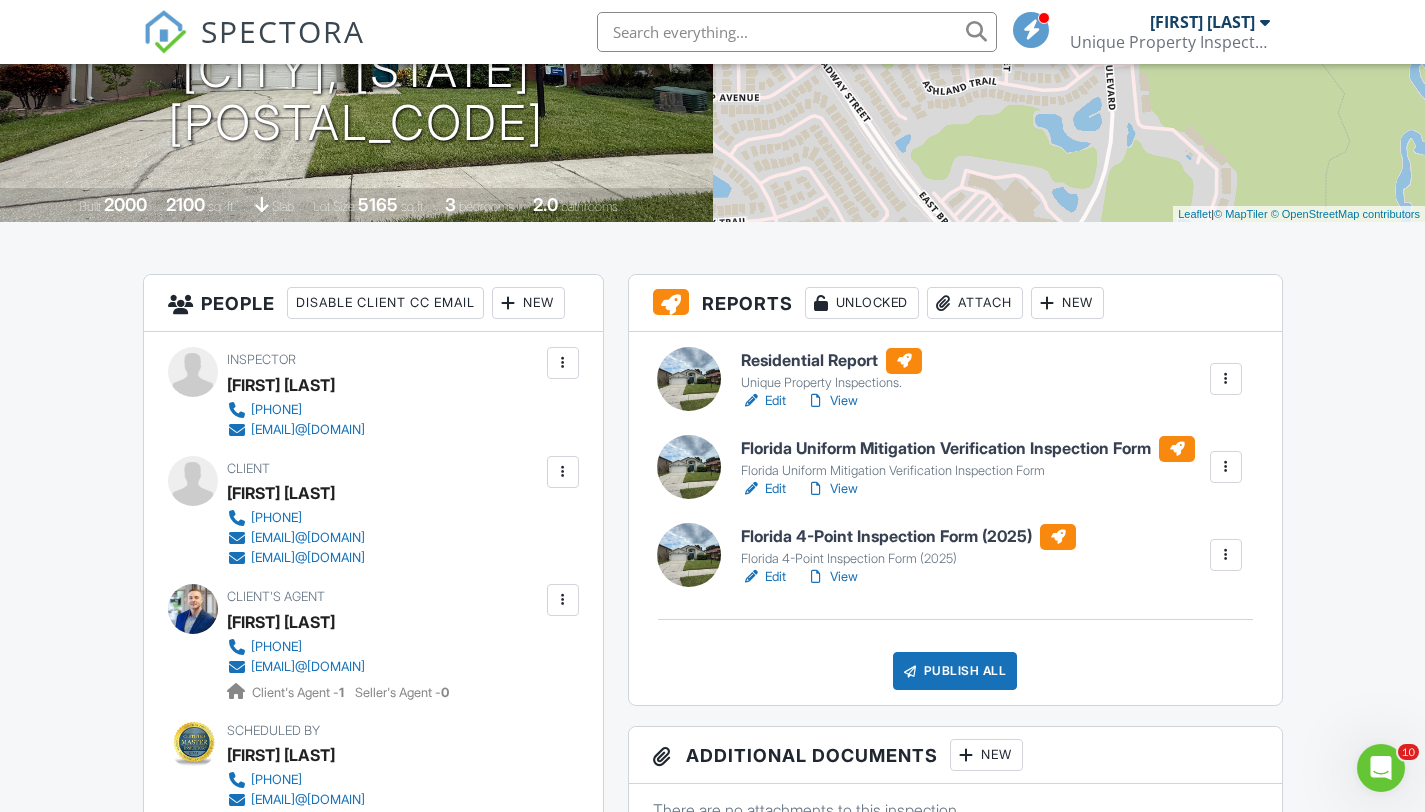 click on "Edit" at bounding box center (763, 577) 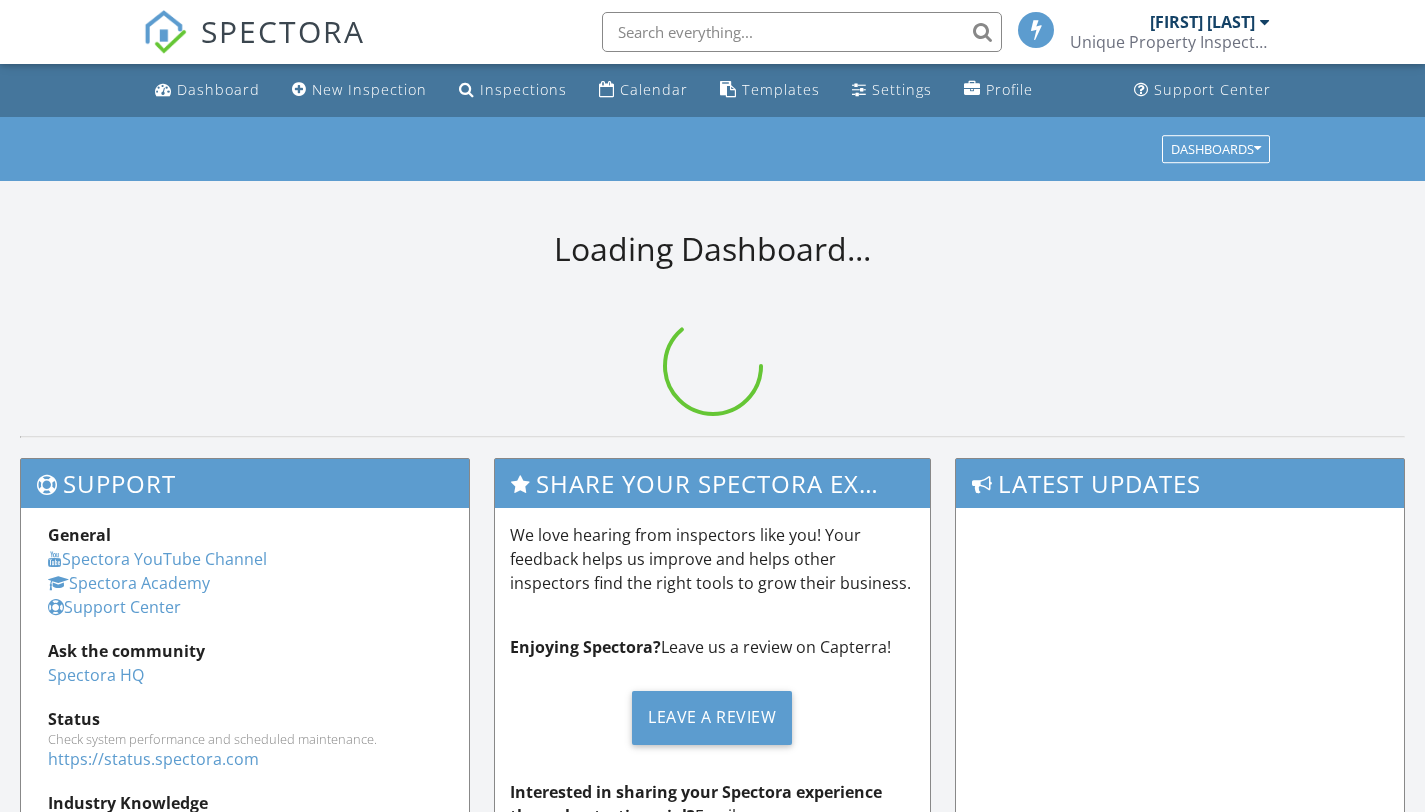 scroll, scrollTop: 0, scrollLeft: 0, axis: both 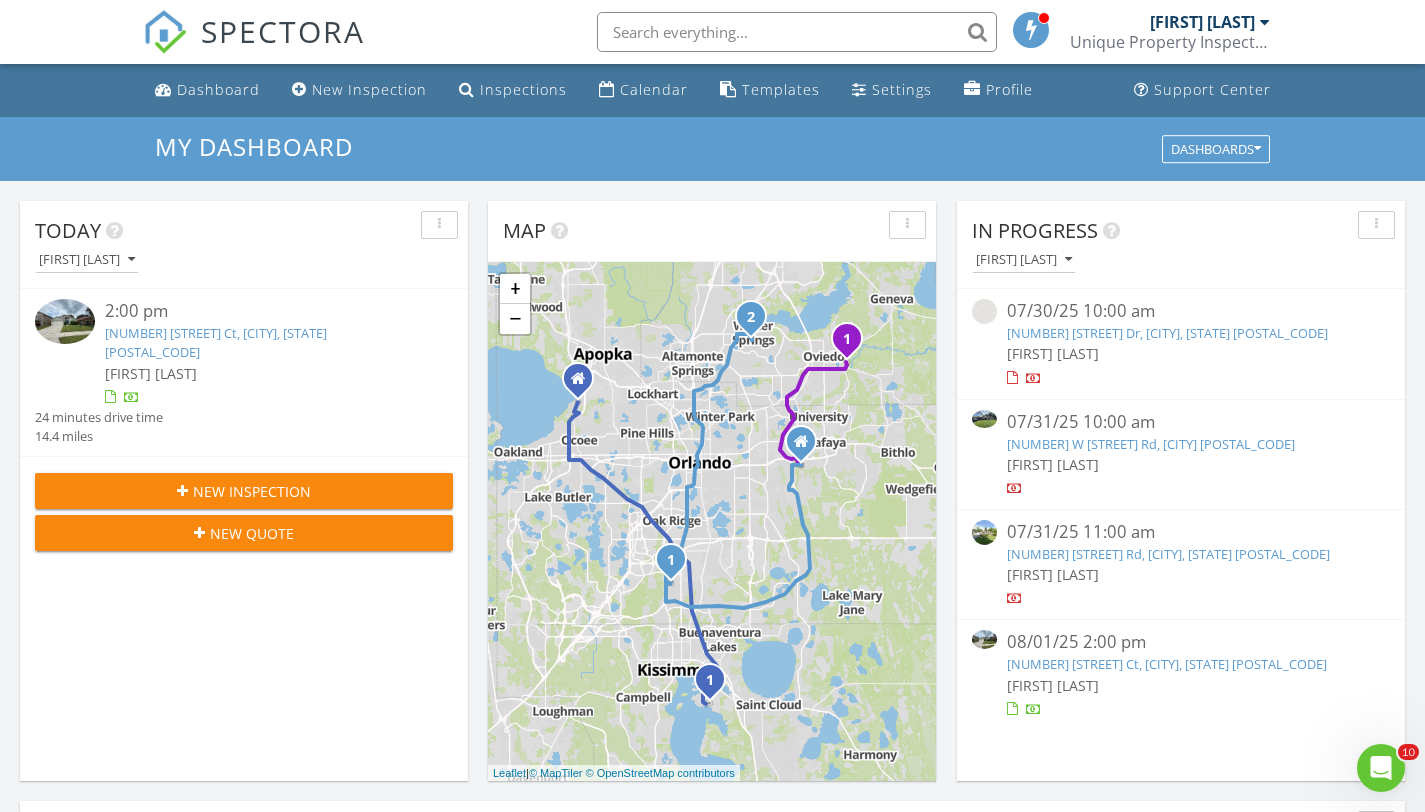 click on "[FIRST] [LAST]" at bounding box center [1181, 685] 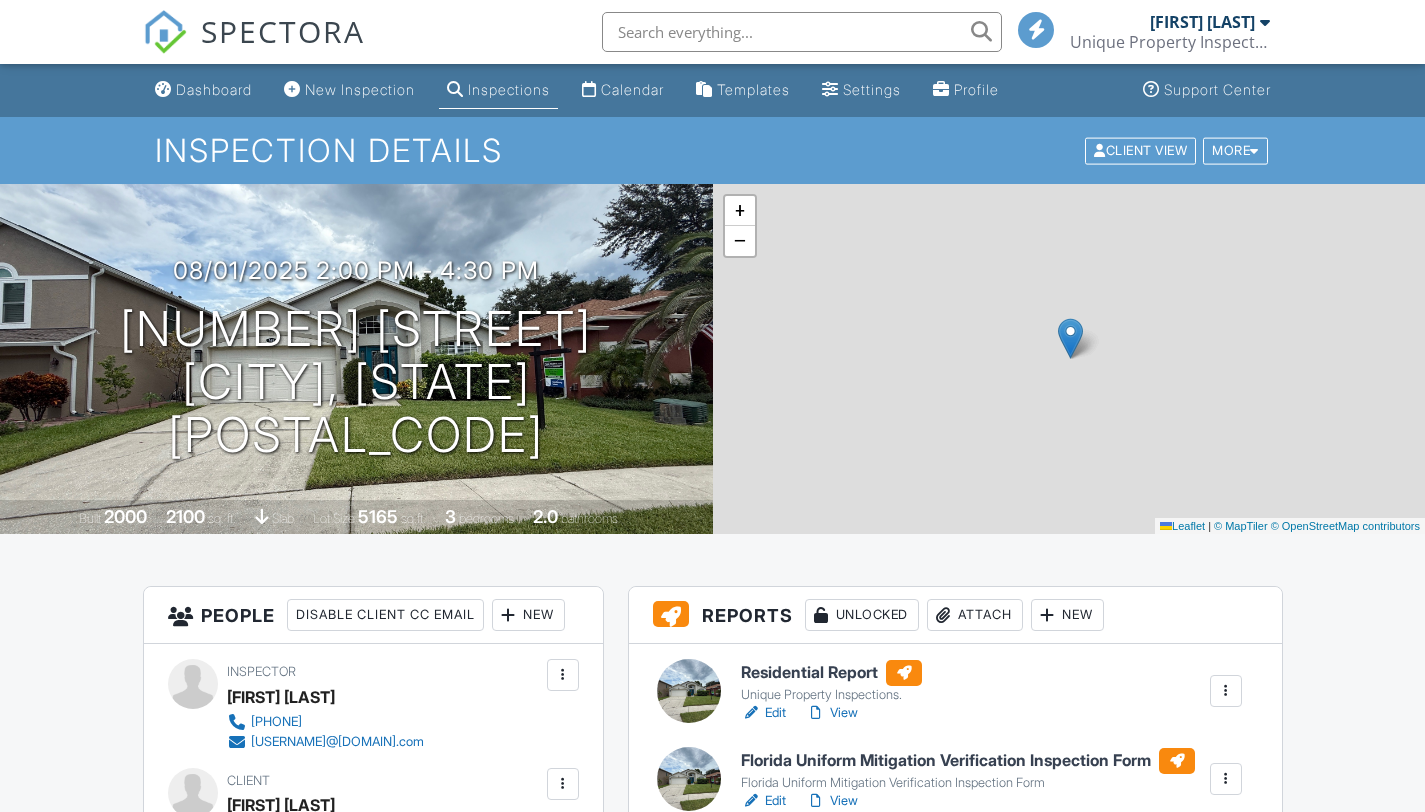 scroll, scrollTop: 0, scrollLeft: 0, axis: both 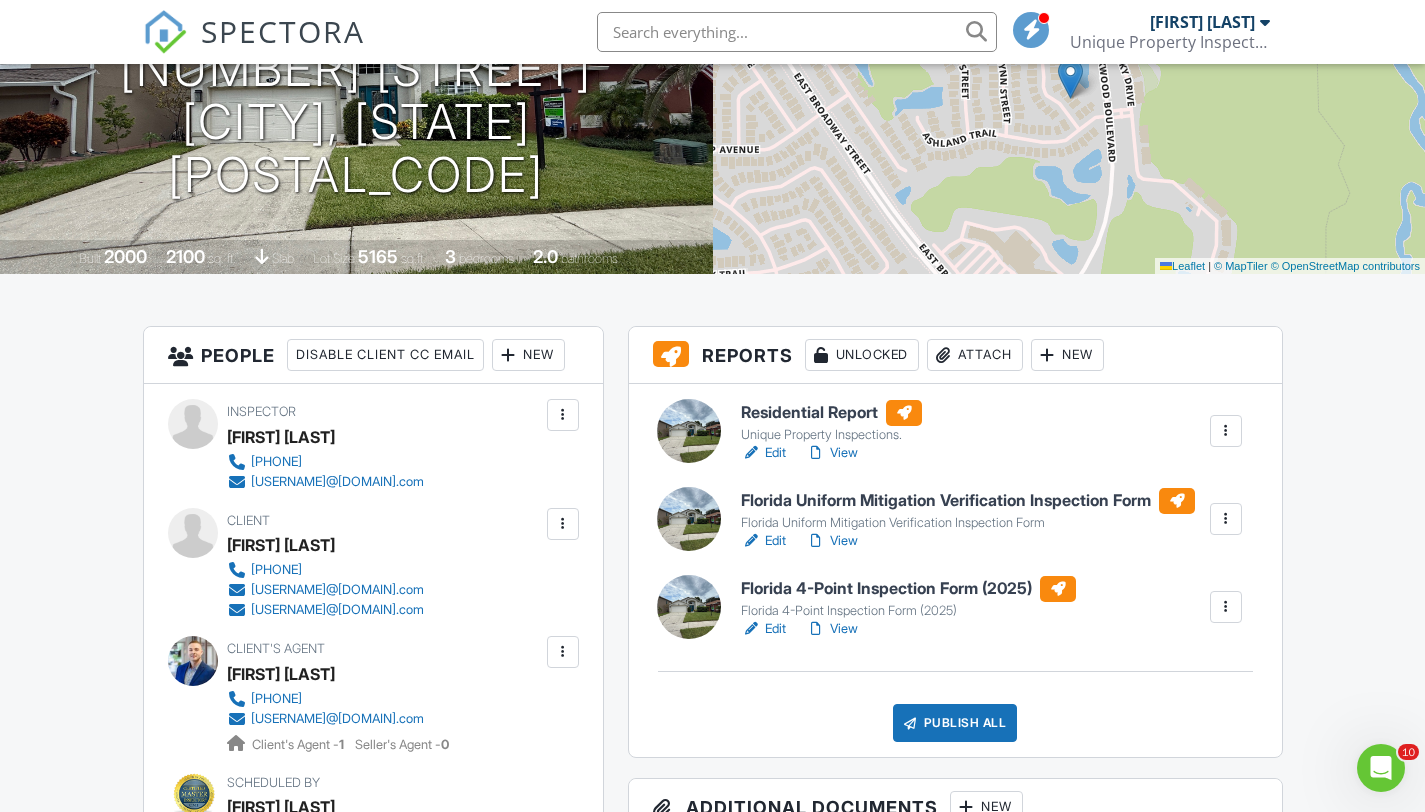 click on "Edit" at bounding box center (763, 541) 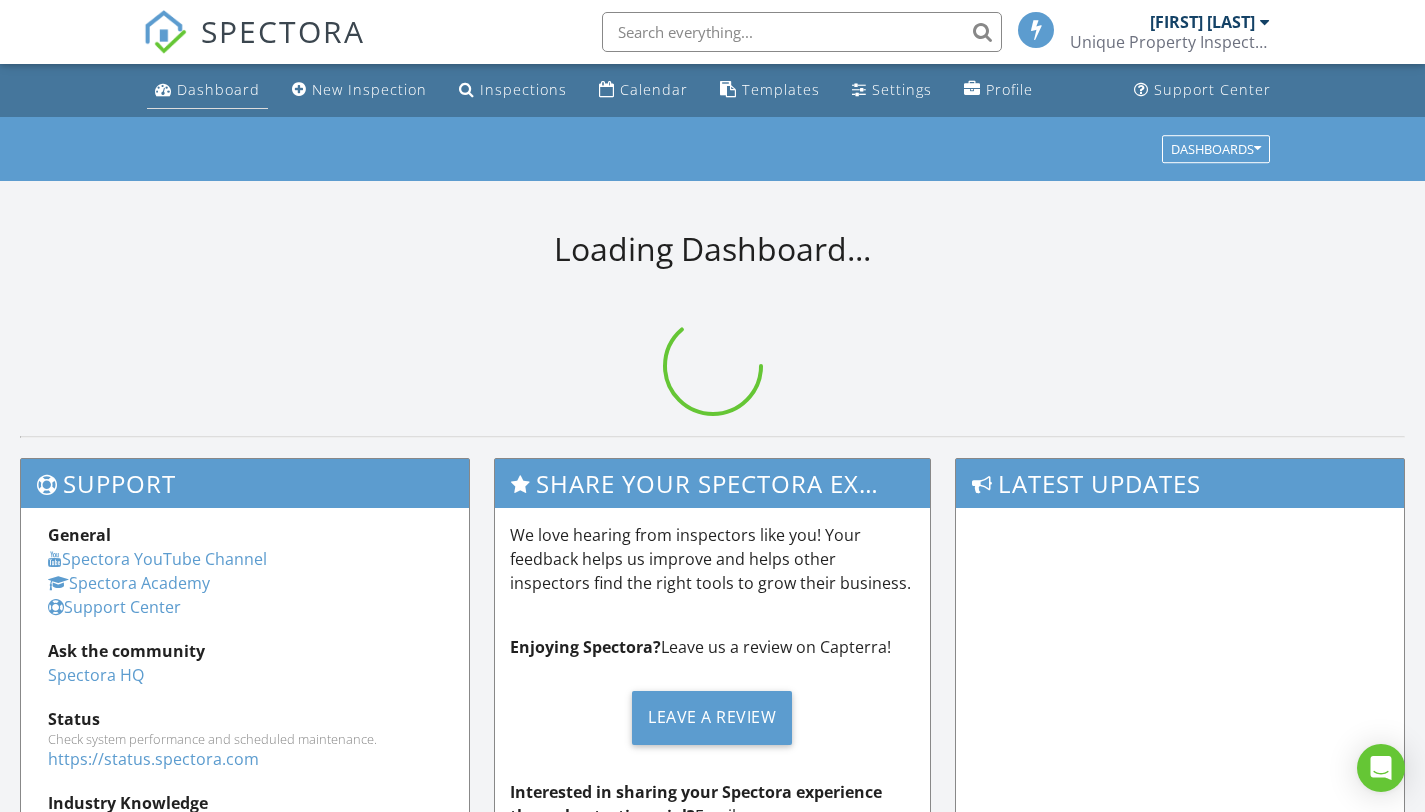 scroll, scrollTop: 0, scrollLeft: 0, axis: both 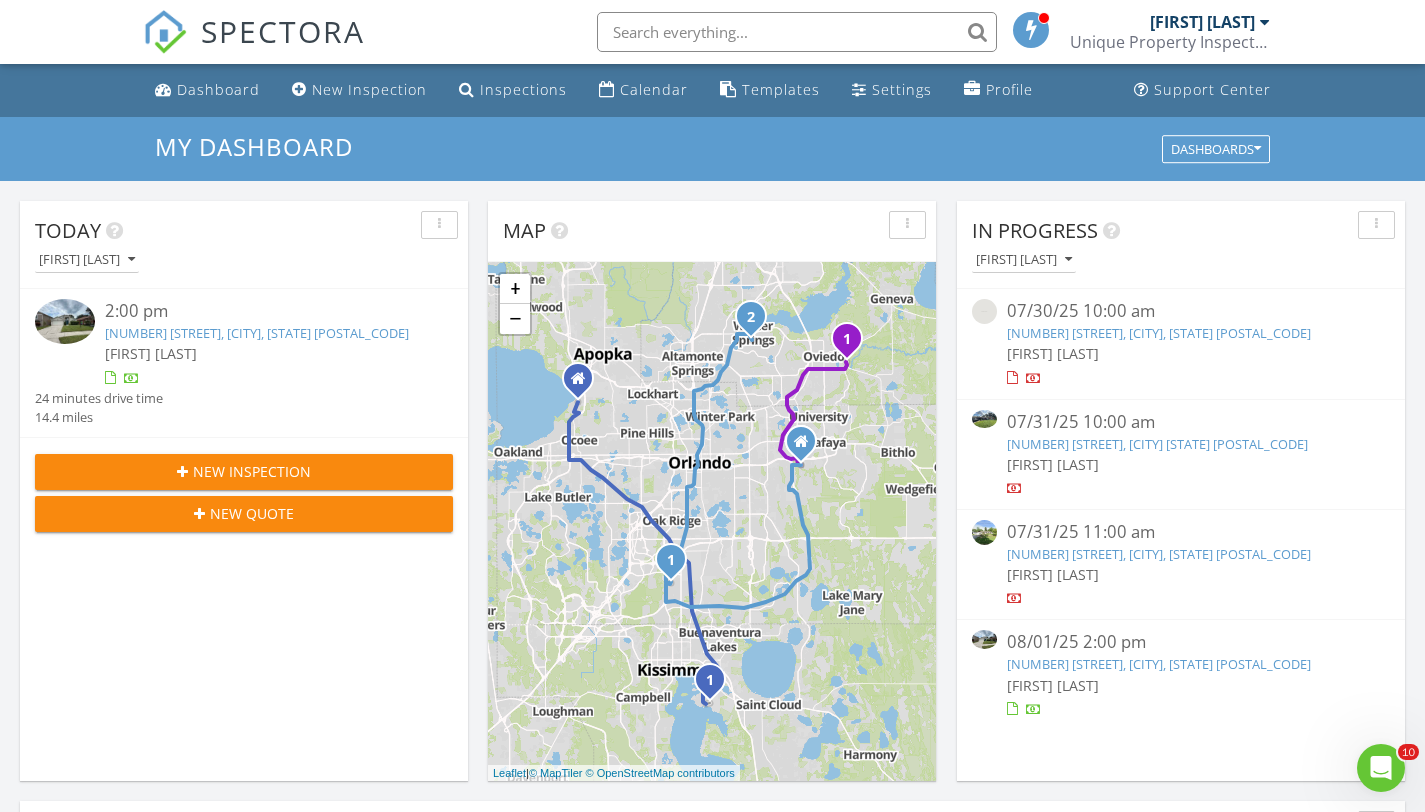 click on "[FIRST] [LAST]" at bounding box center (1181, 685) 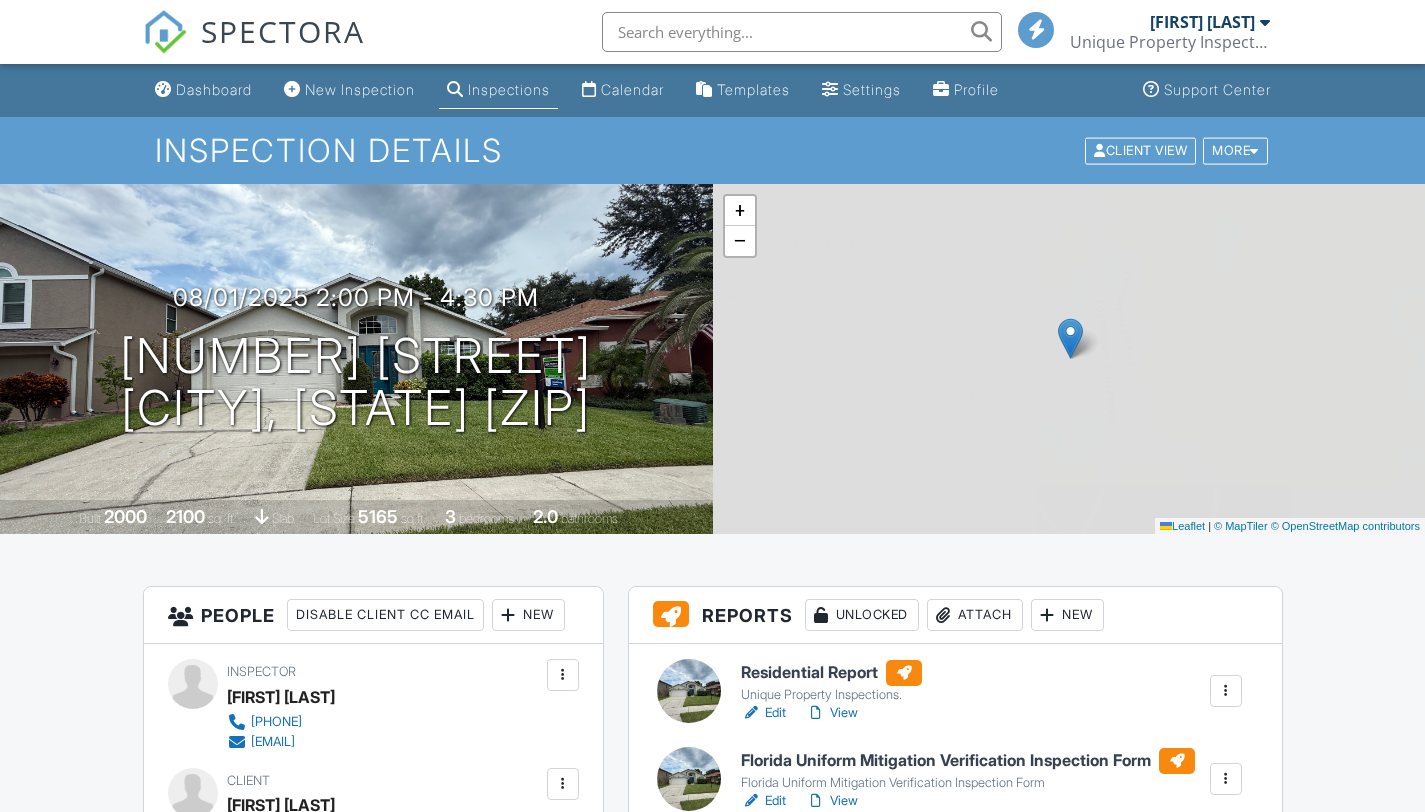 scroll, scrollTop: 0, scrollLeft: 0, axis: both 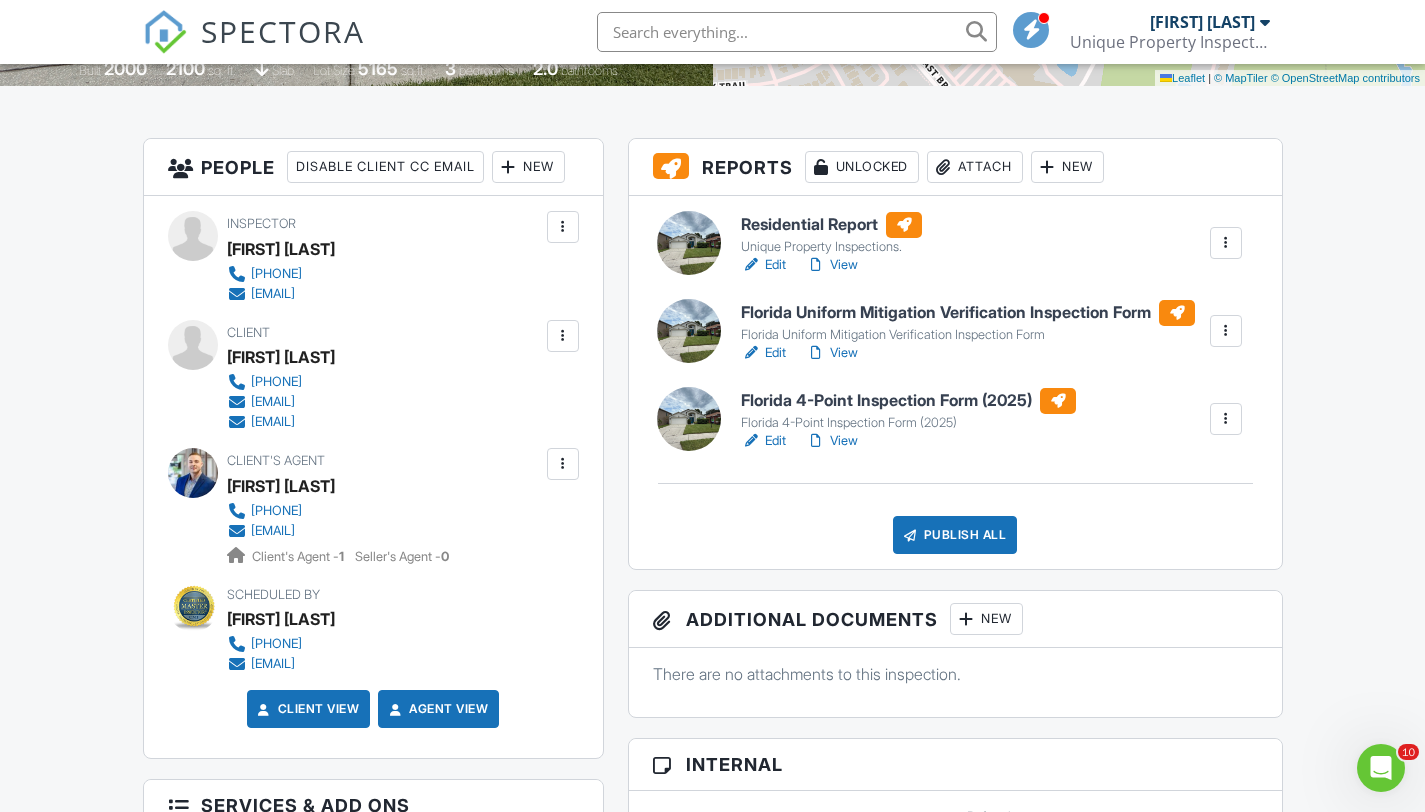 click on "Edit" at bounding box center (763, 441) 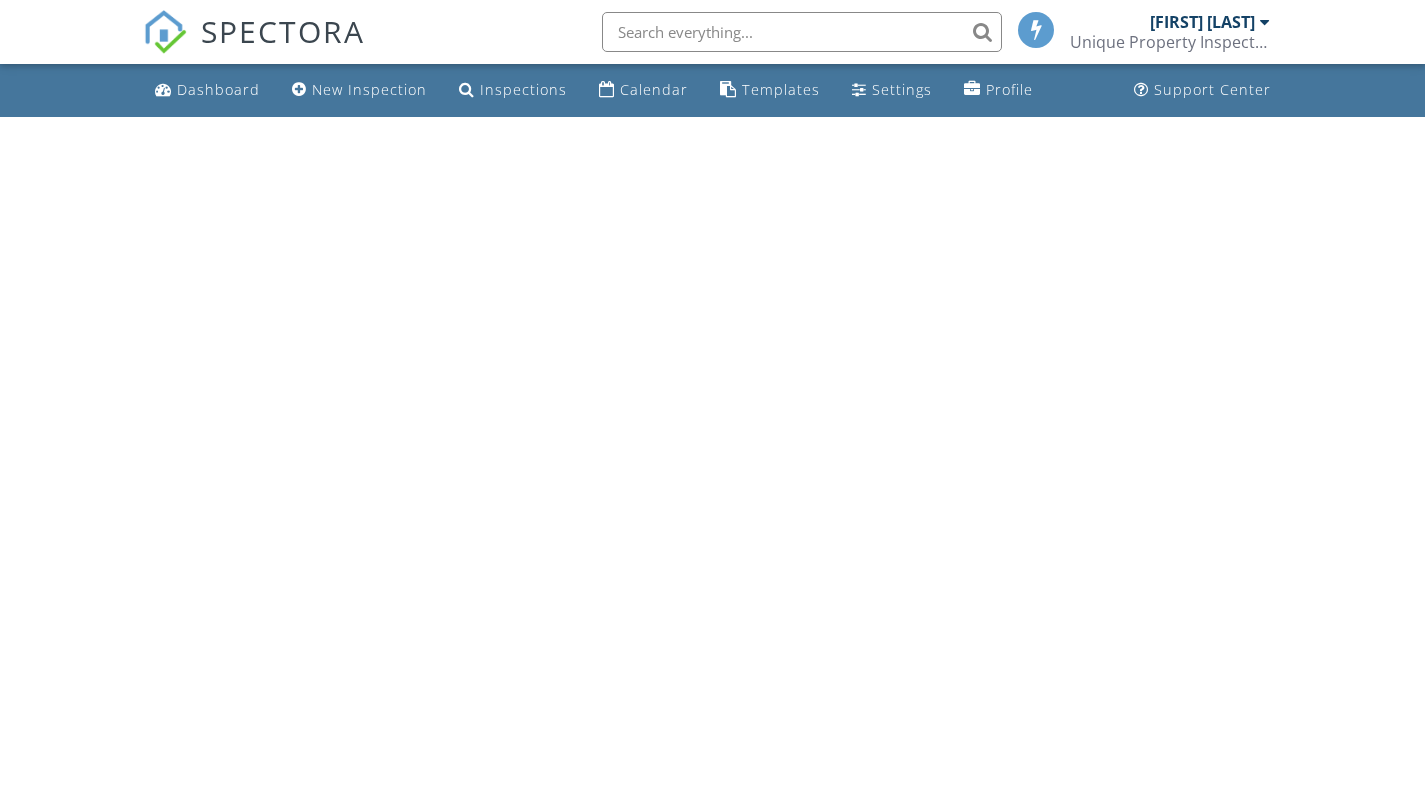 scroll, scrollTop: 0, scrollLeft: 0, axis: both 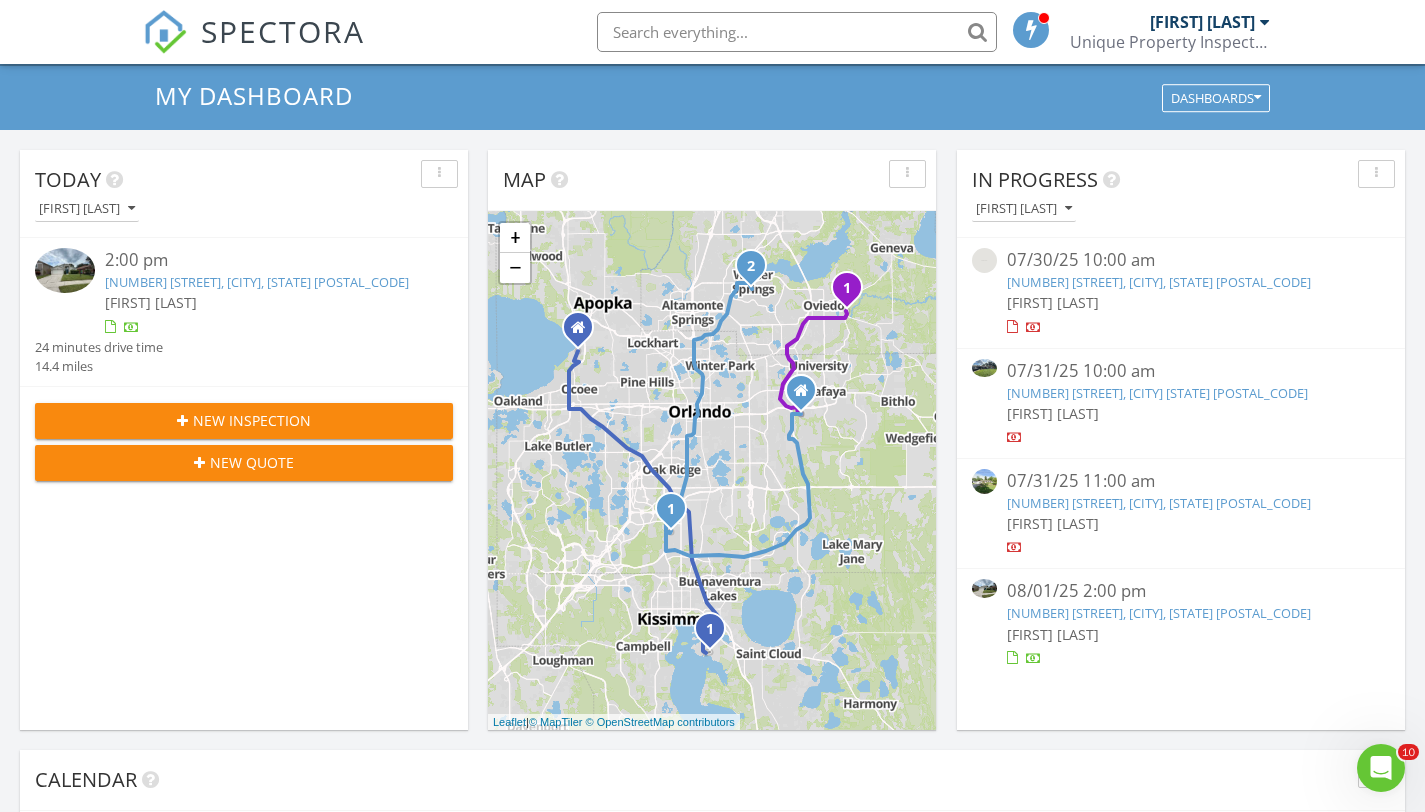 click on "[NUMBER] [STREET], [CITY] [STATE] [POSTAL_CODE]" at bounding box center (1181, 393) 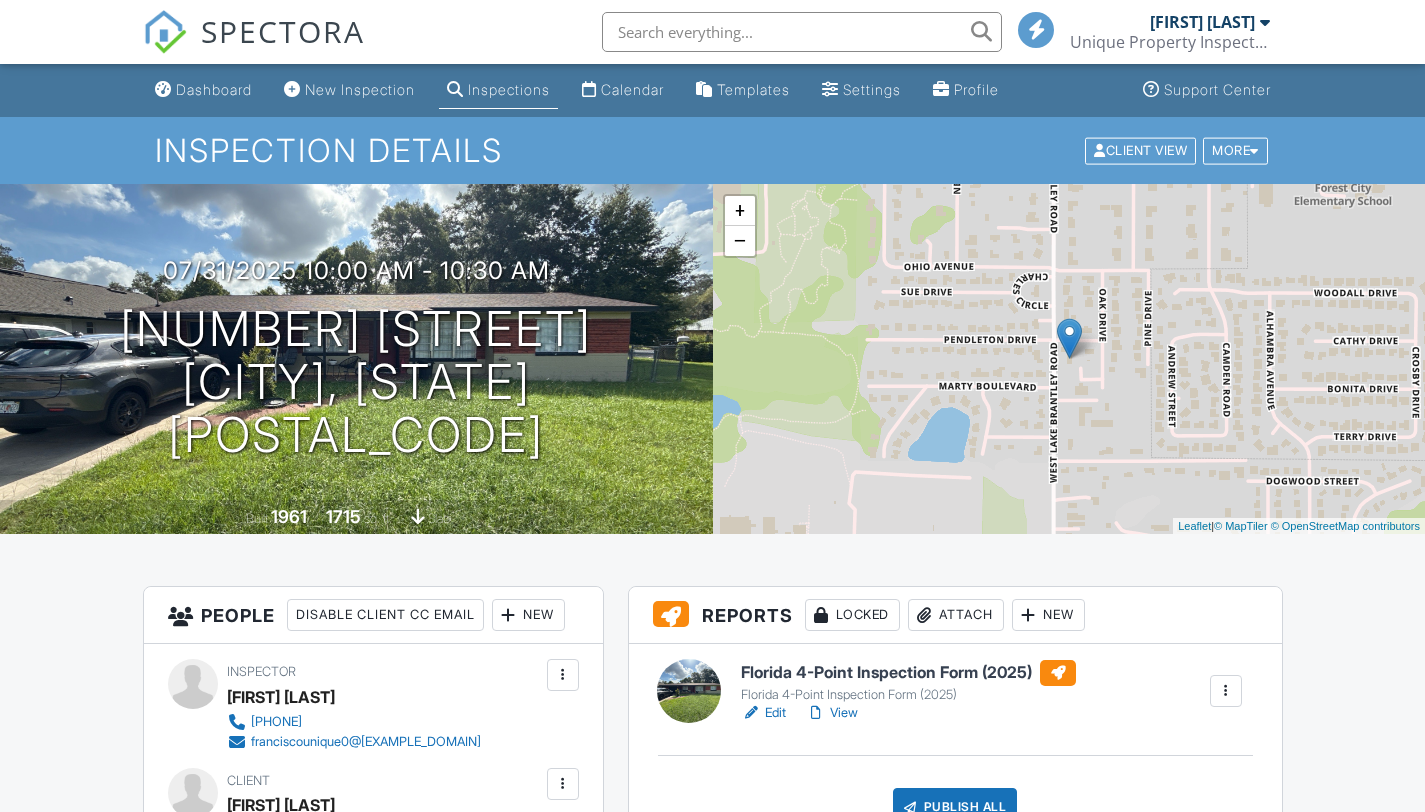 scroll, scrollTop: 0, scrollLeft: 0, axis: both 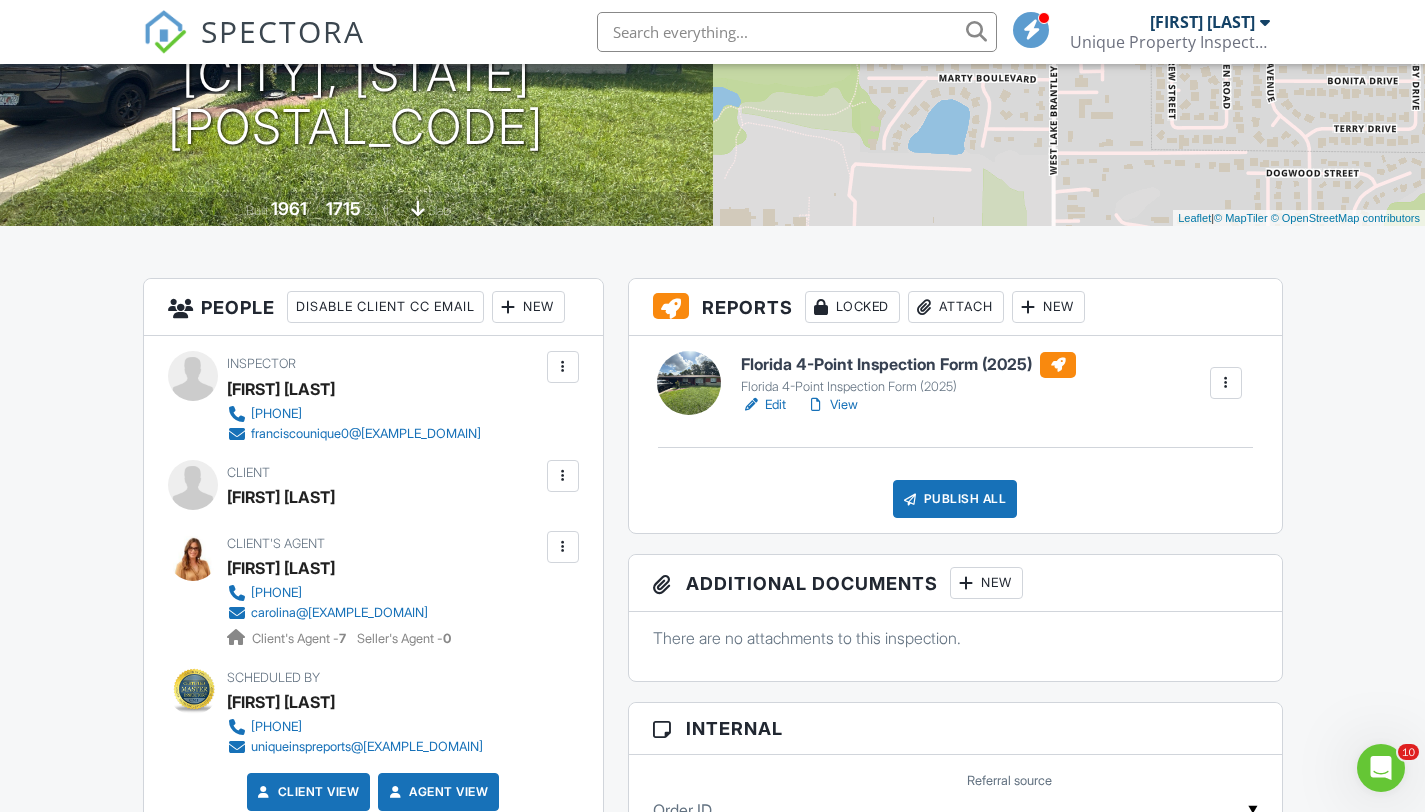 click on "View" at bounding box center (832, 405) 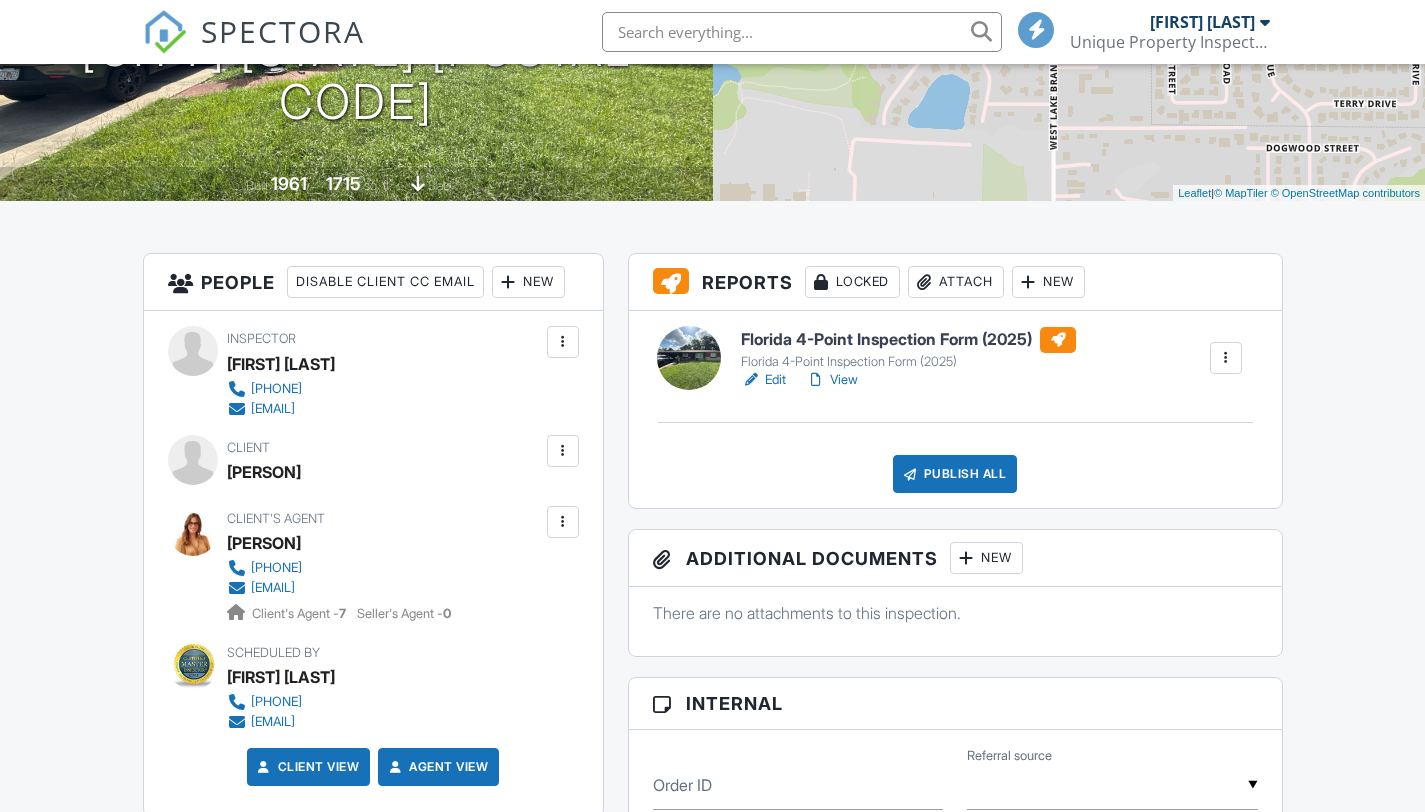 scroll, scrollTop: 333, scrollLeft: 0, axis: vertical 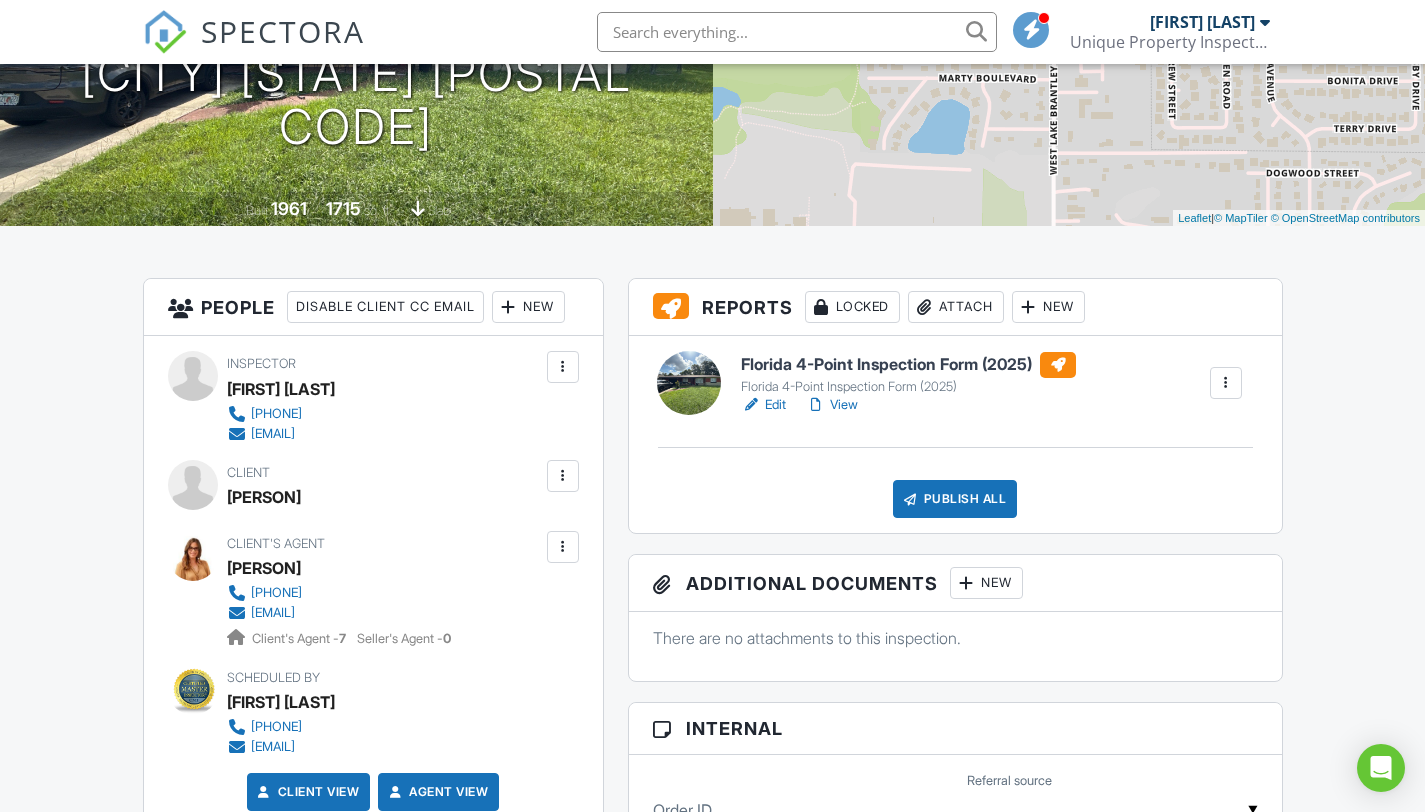 click on "Edit" at bounding box center (763, 405) 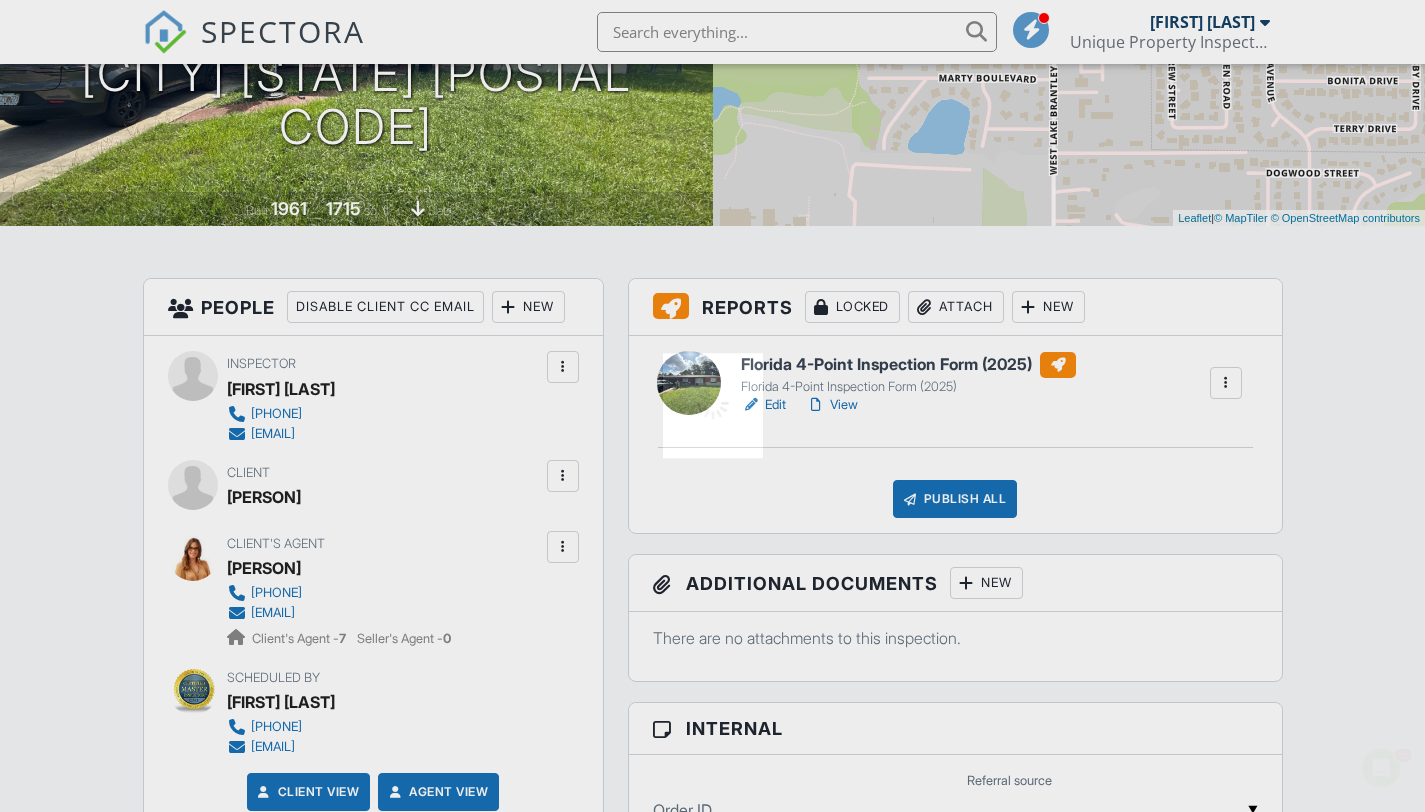scroll, scrollTop: 0, scrollLeft: 0, axis: both 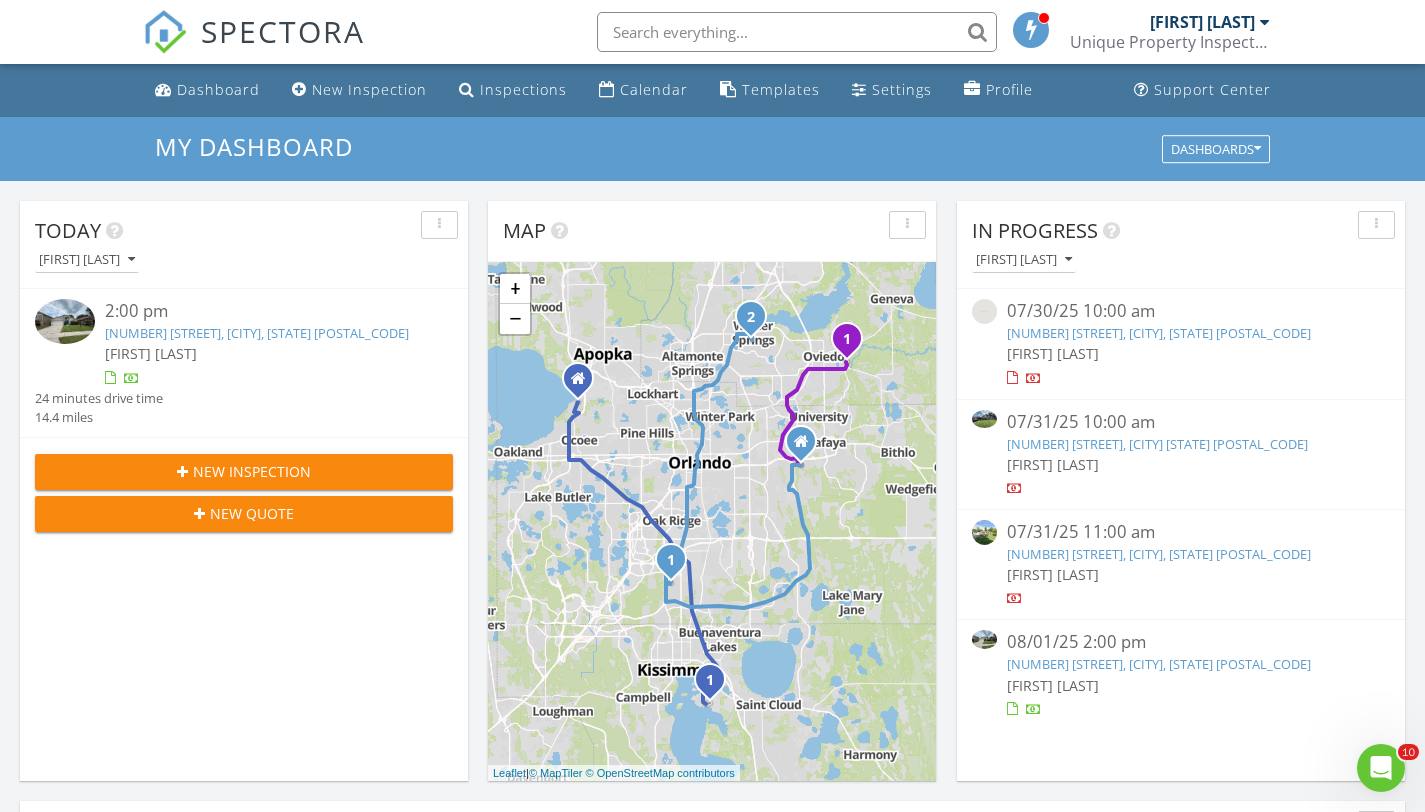 click on "[FIRST] [LAST]" at bounding box center [1181, 574] 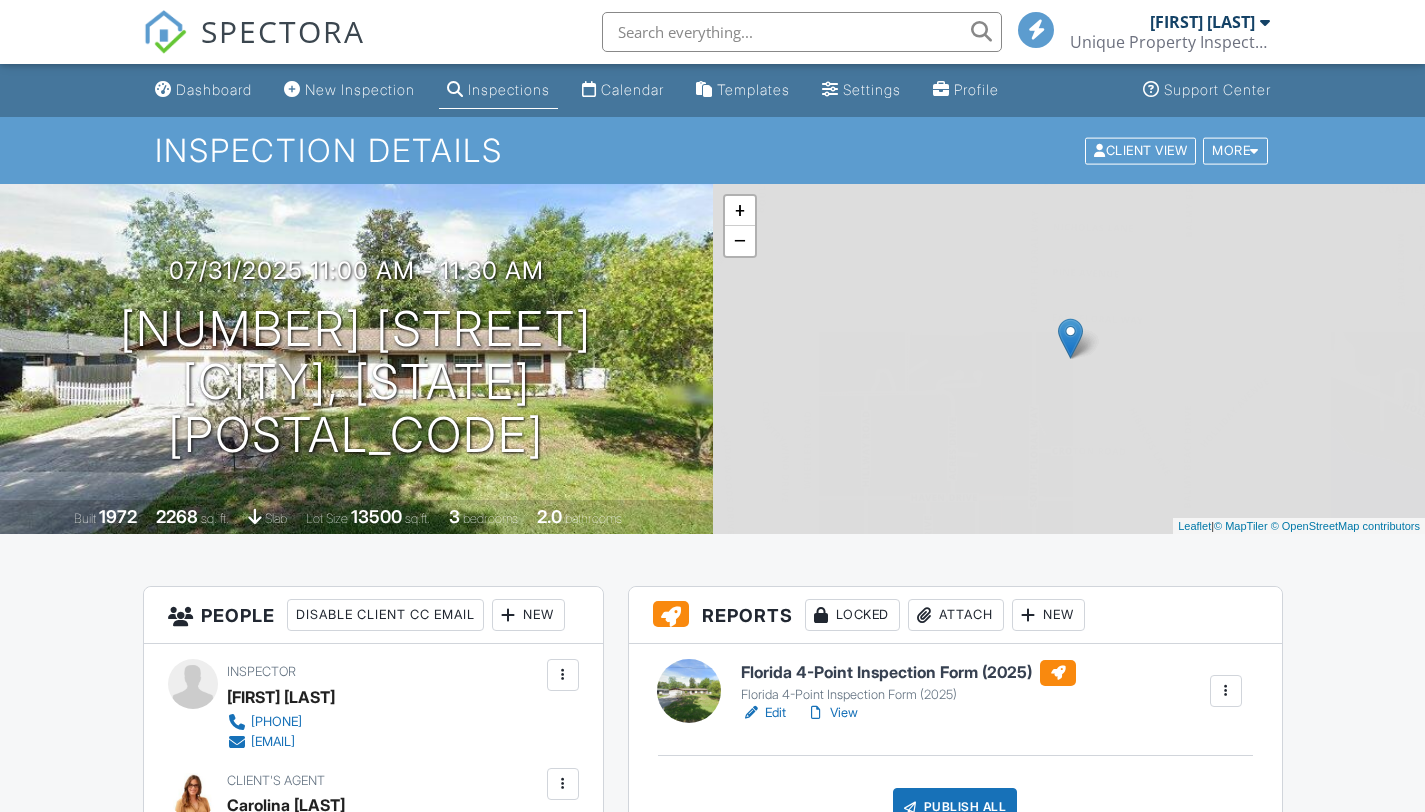 scroll, scrollTop: 0, scrollLeft: 0, axis: both 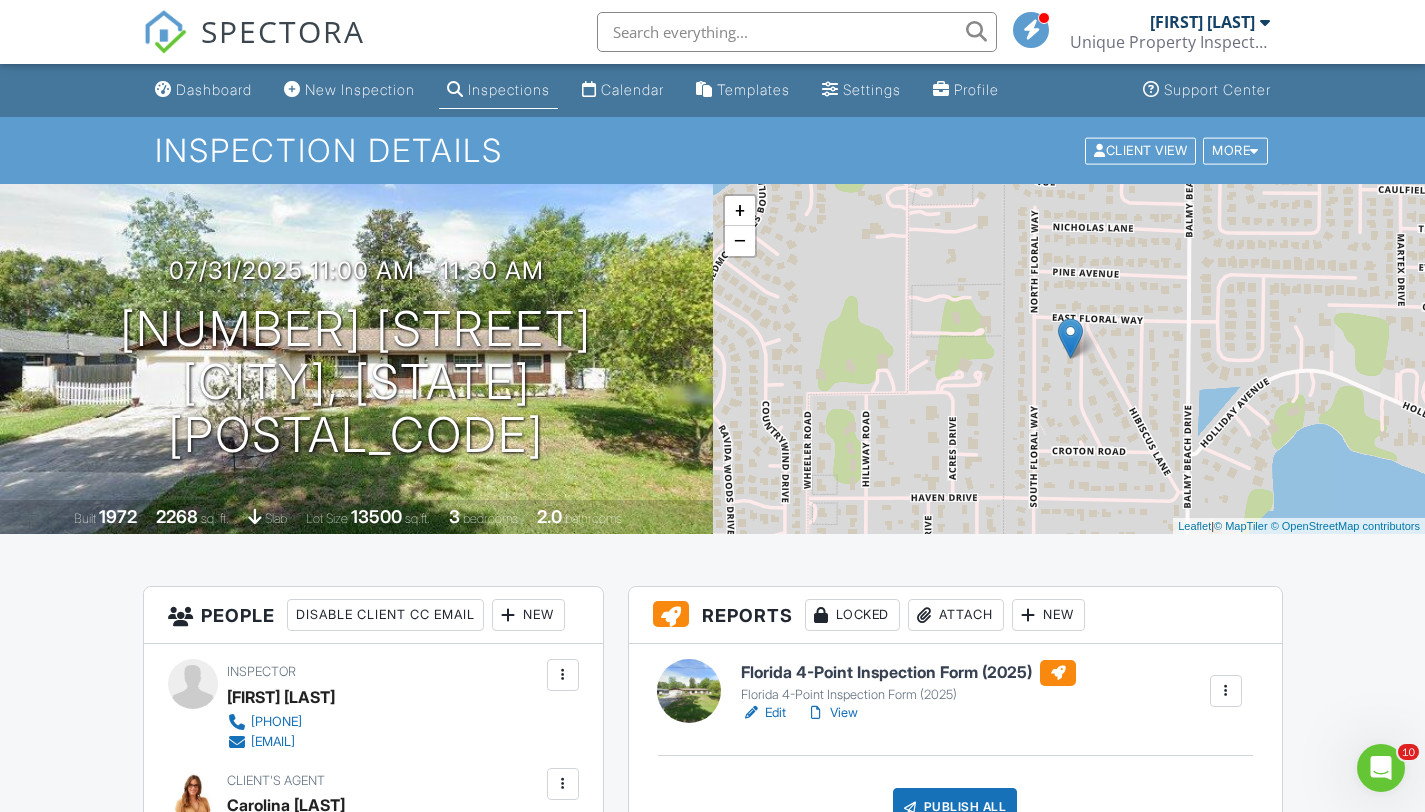 click on "View" at bounding box center [832, 713] 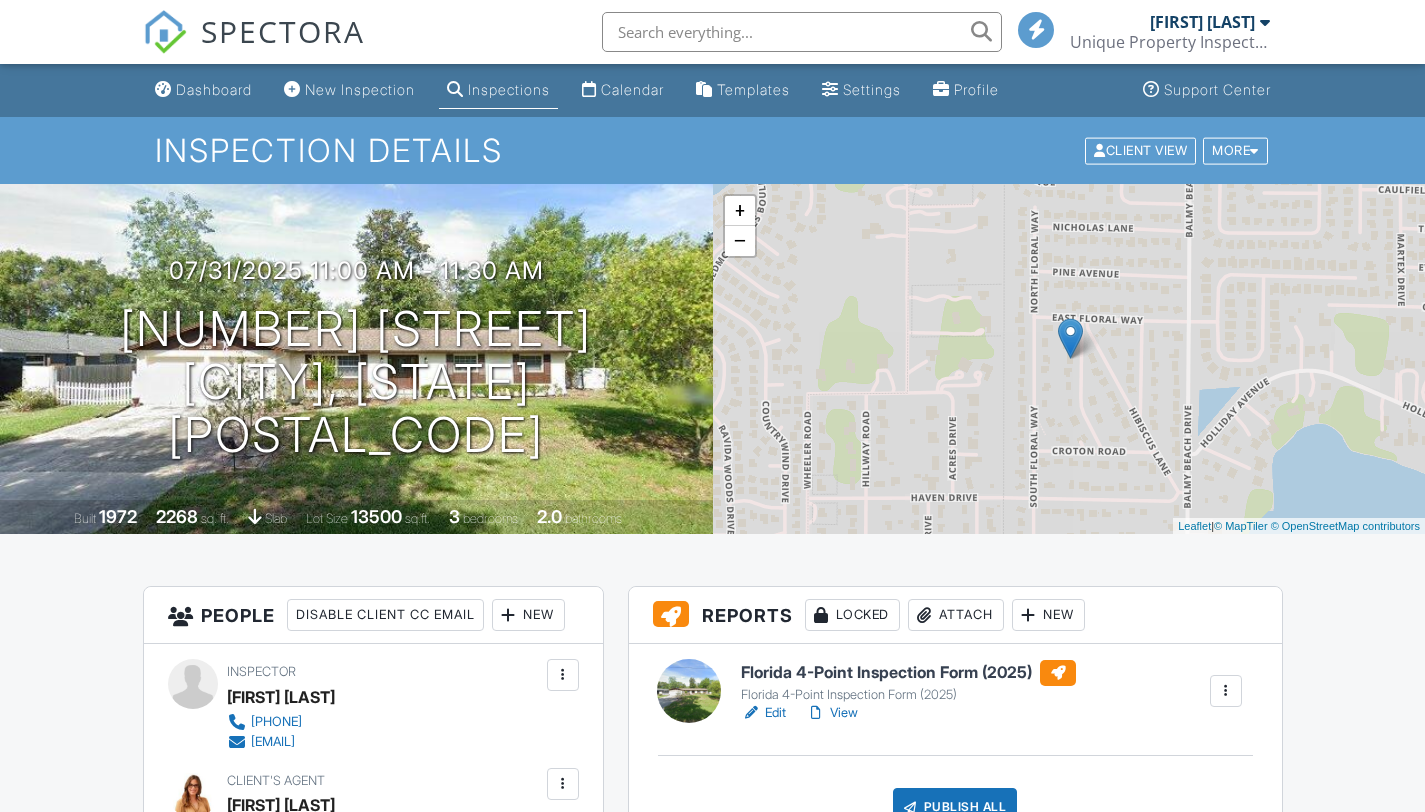 scroll, scrollTop: 0, scrollLeft: 0, axis: both 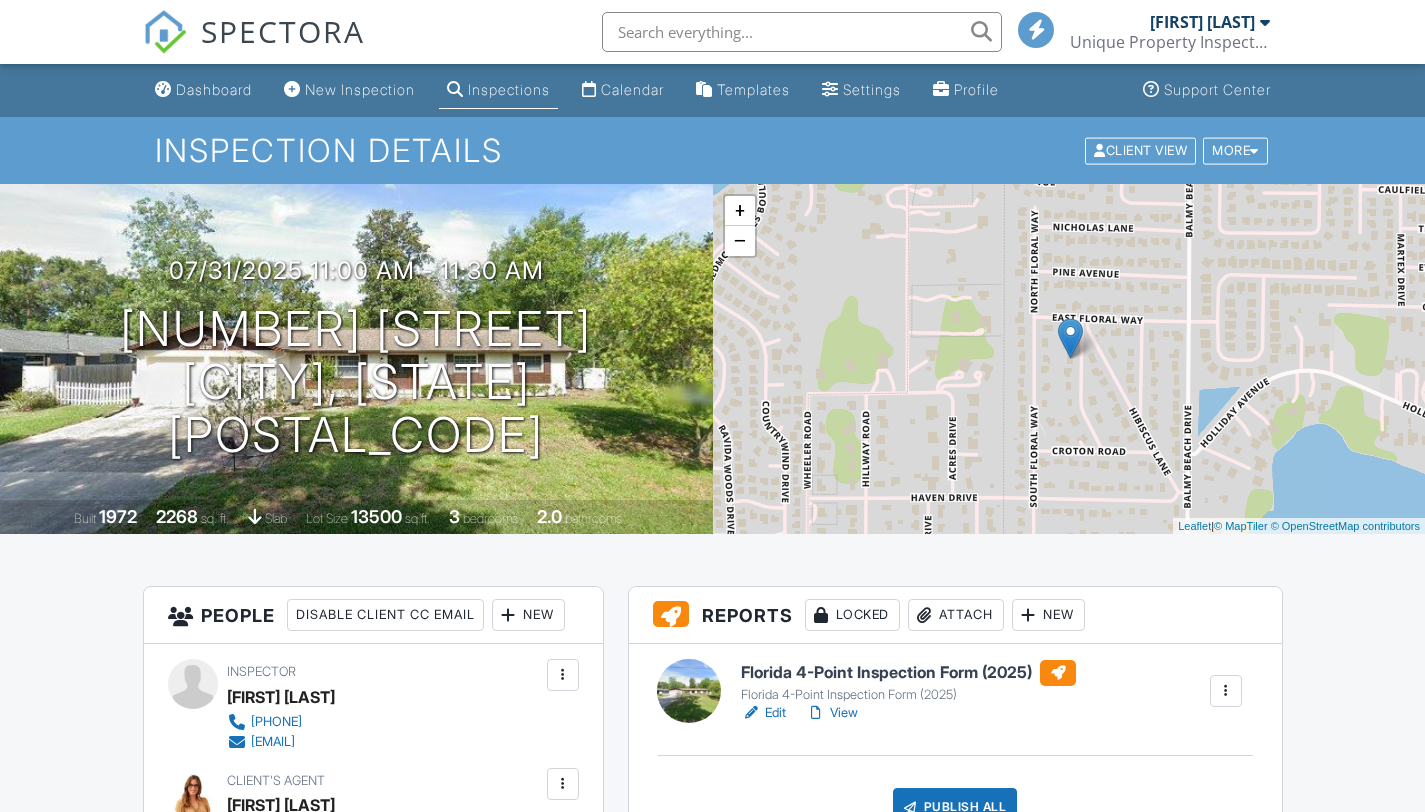 click on "Edit" at bounding box center (763, 713) 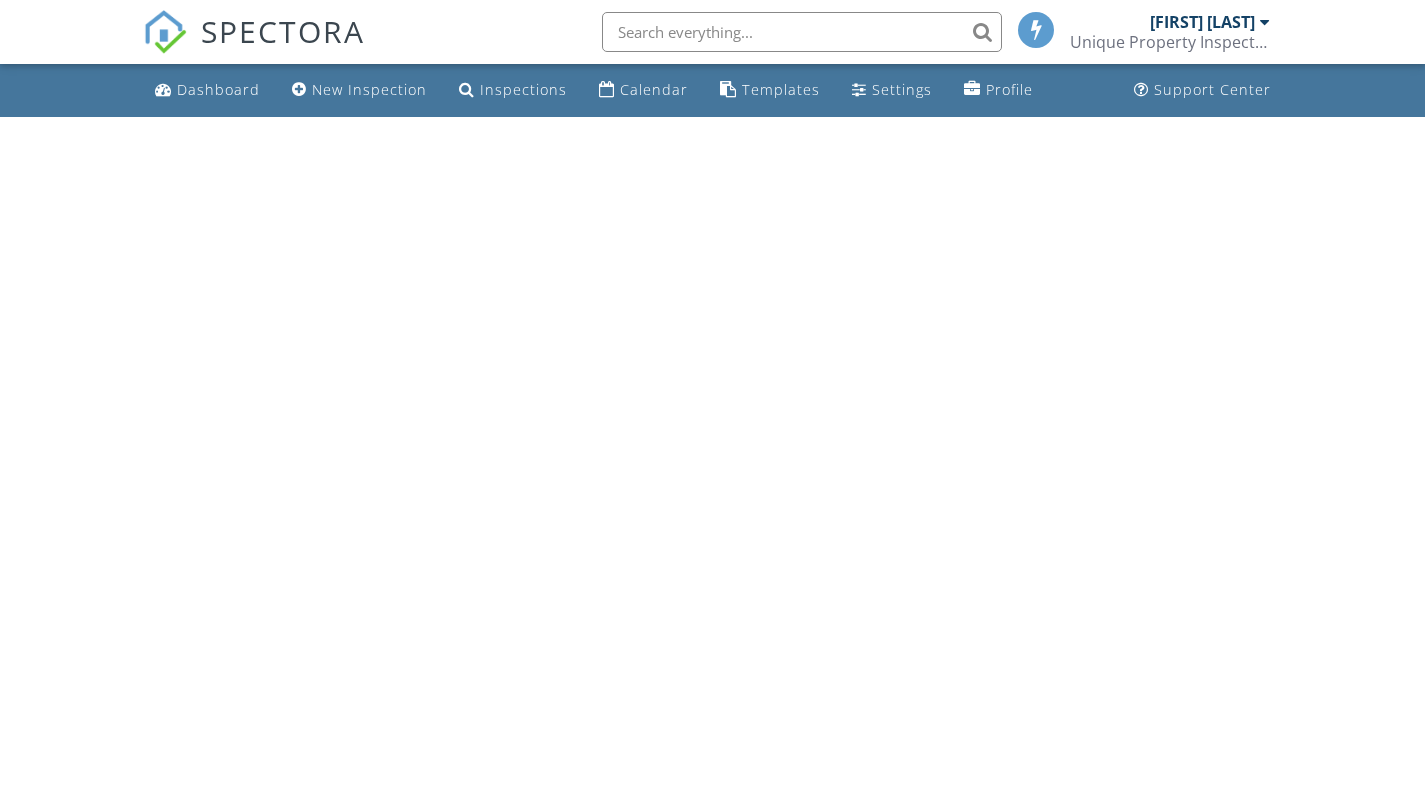 scroll, scrollTop: 0, scrollLeft: 0, axis: both 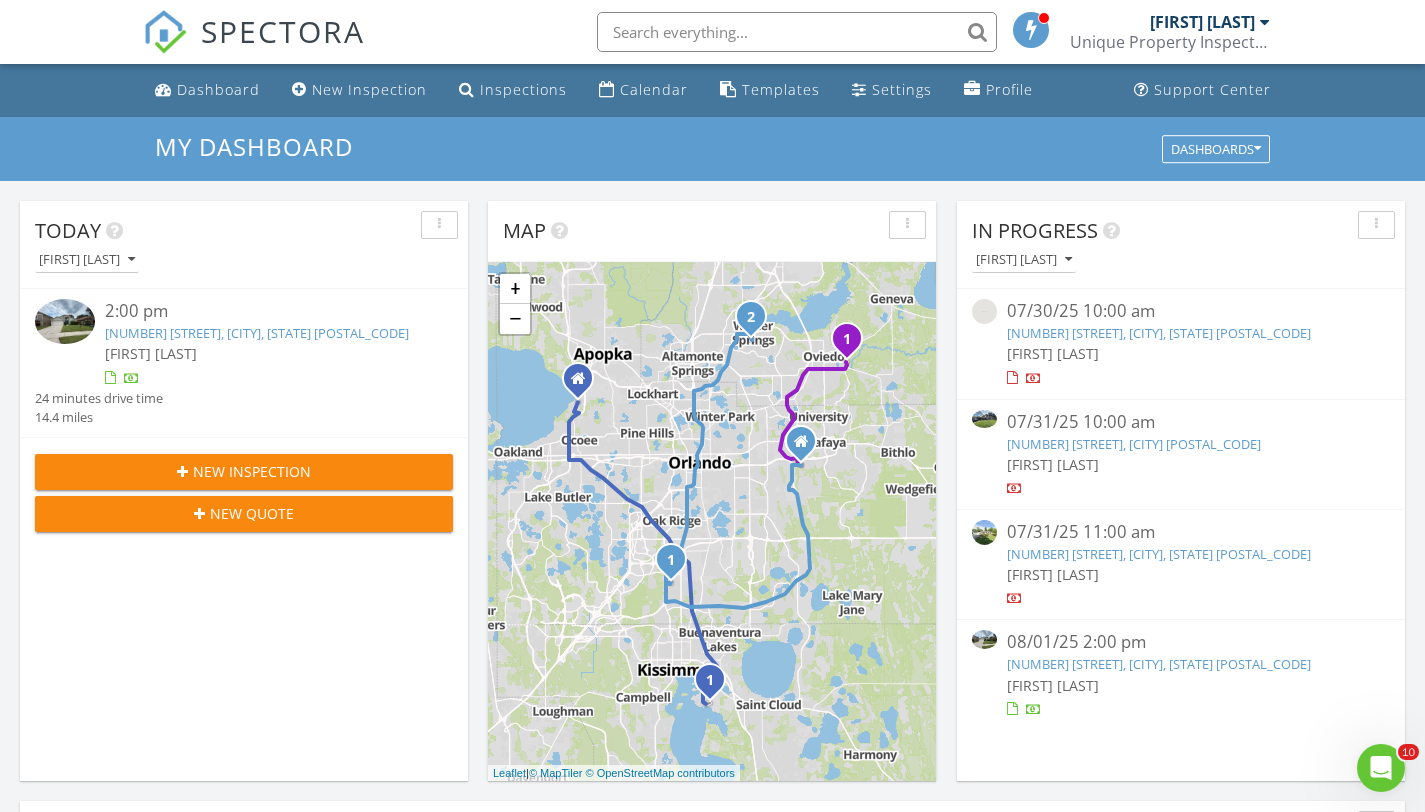 click at bounding box center (989, 674) 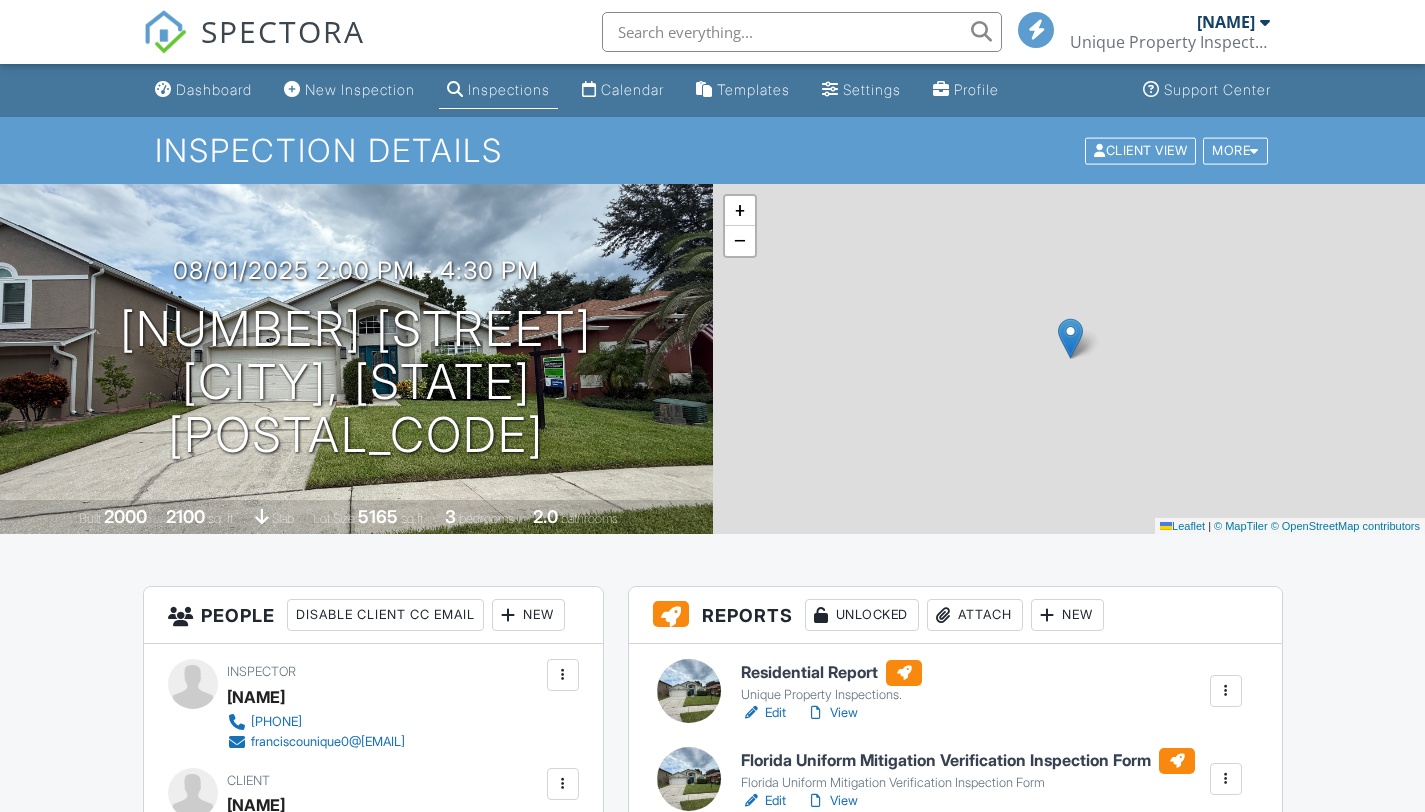 scroll, scrollTop: 0, scrollLeft: 0, axis: both 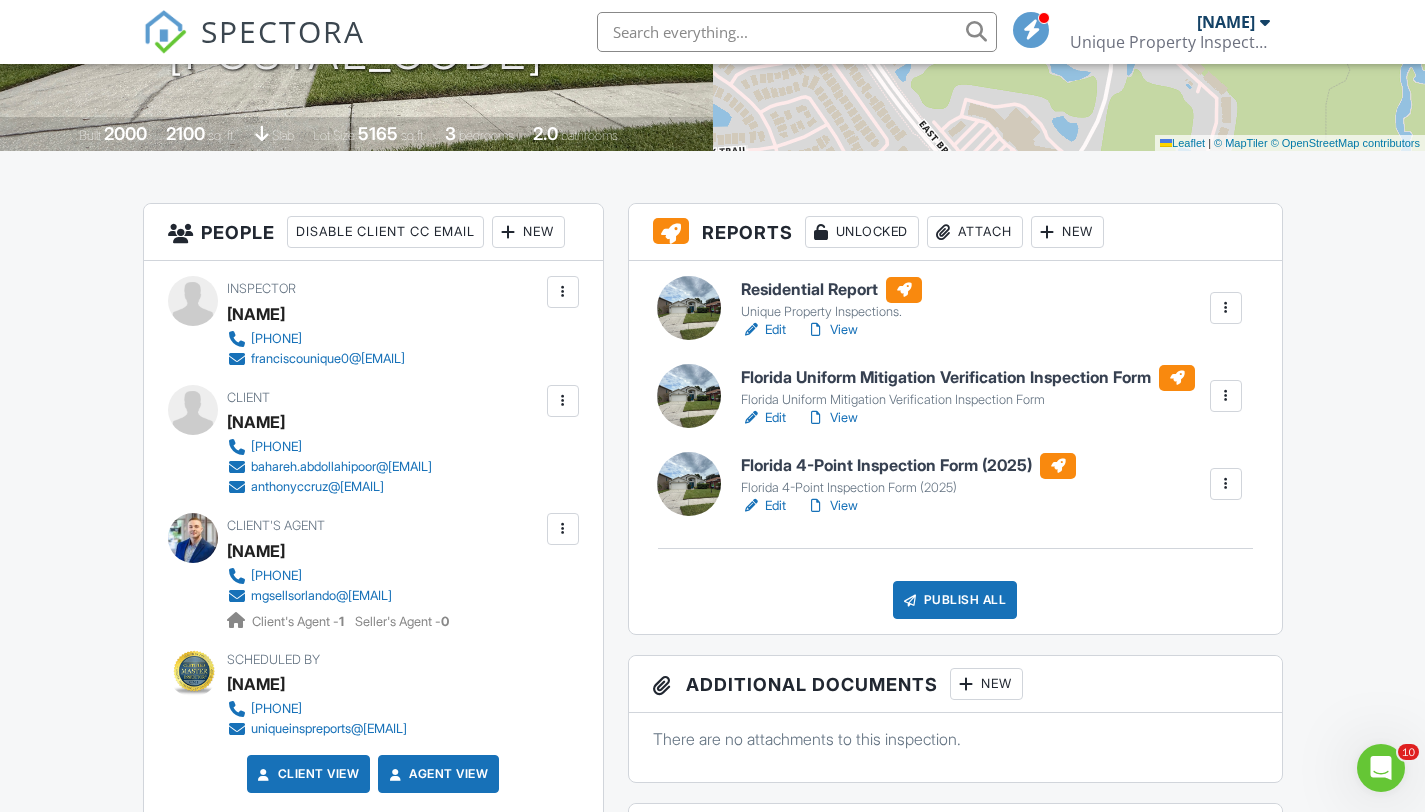 click on "View" at bounding box center (832, 330) 